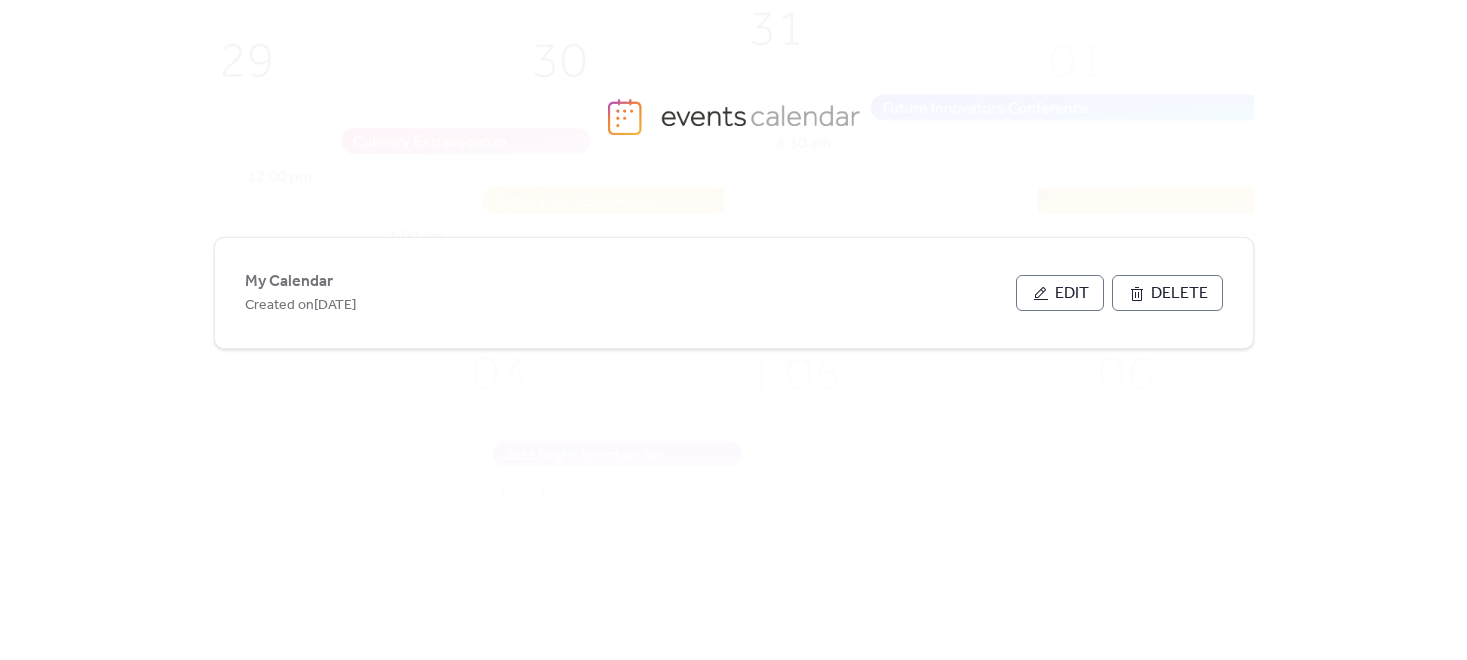 scroll, scrollTop: 0, scrollLeft: 0, axis: both 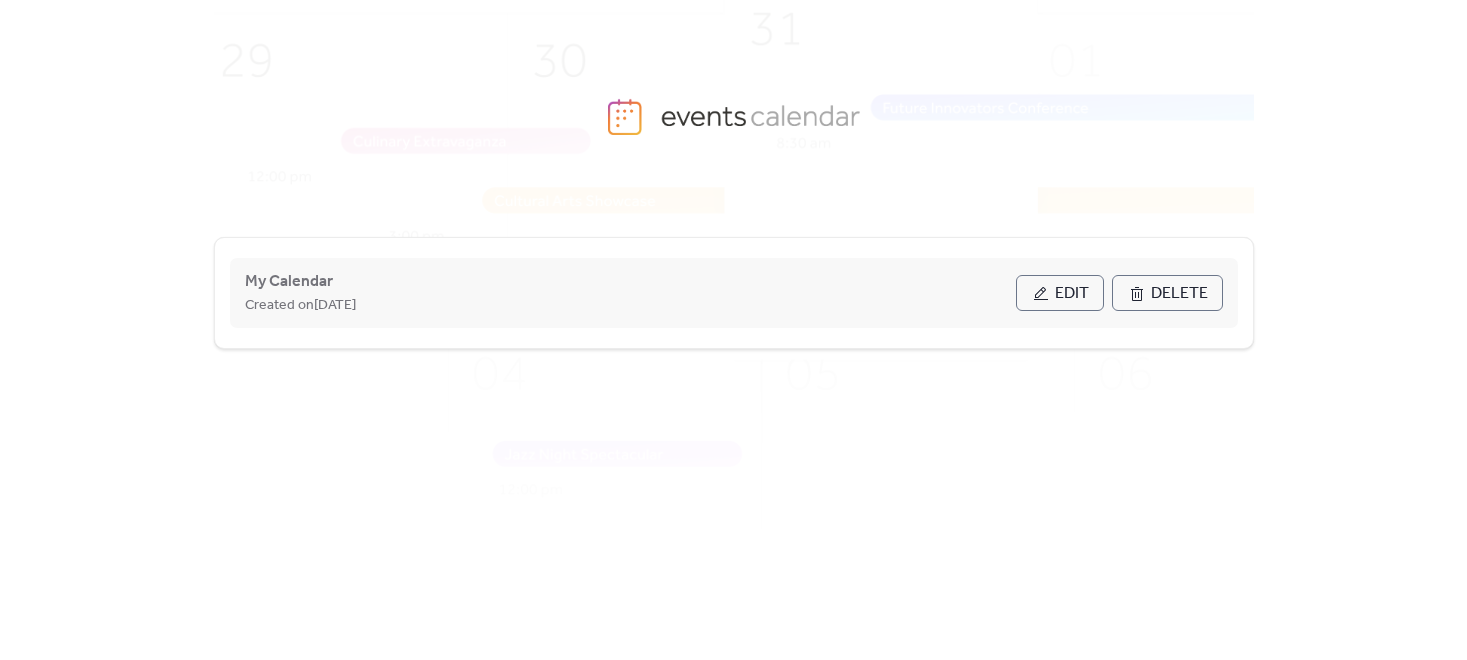 click on "Edit" at bounding box center [1072, 294] 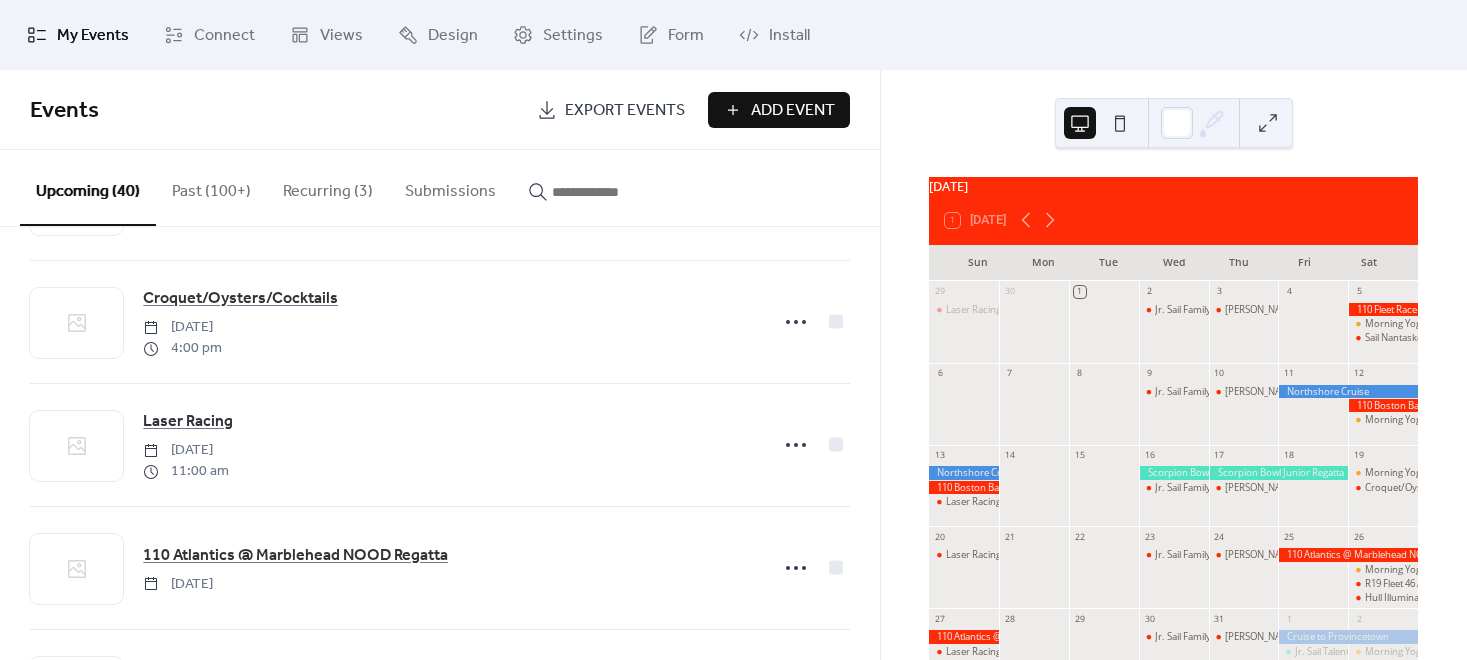 scroll, scrollTop: 888, scrollLeft: 0, axis: vertical 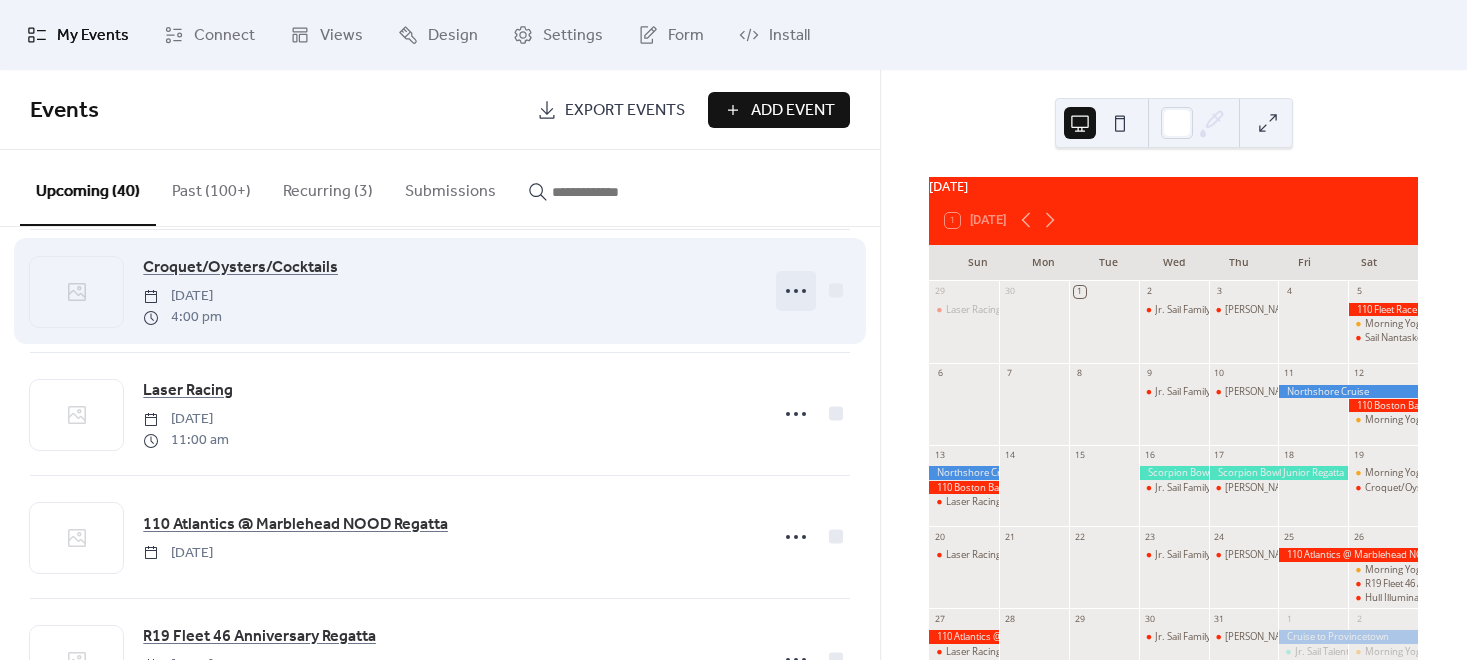 click 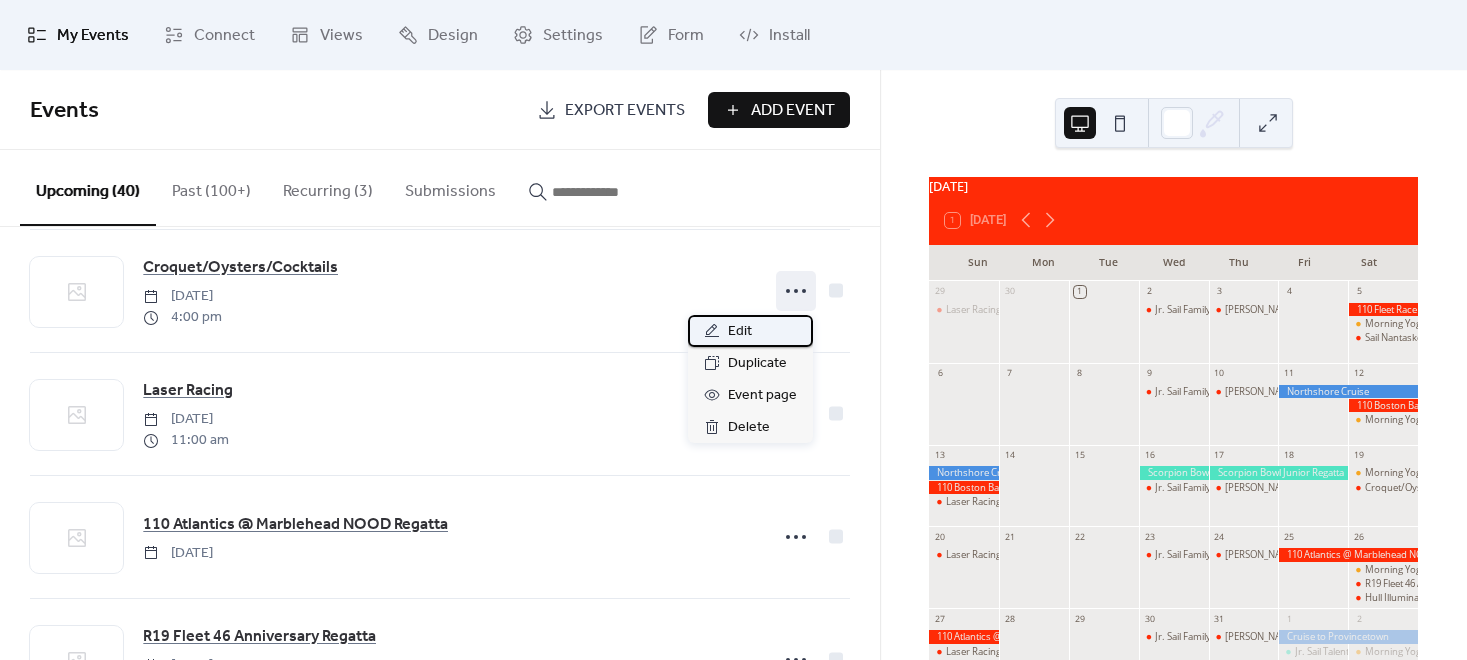 click on "Edit" at bounding box center [740, 332] 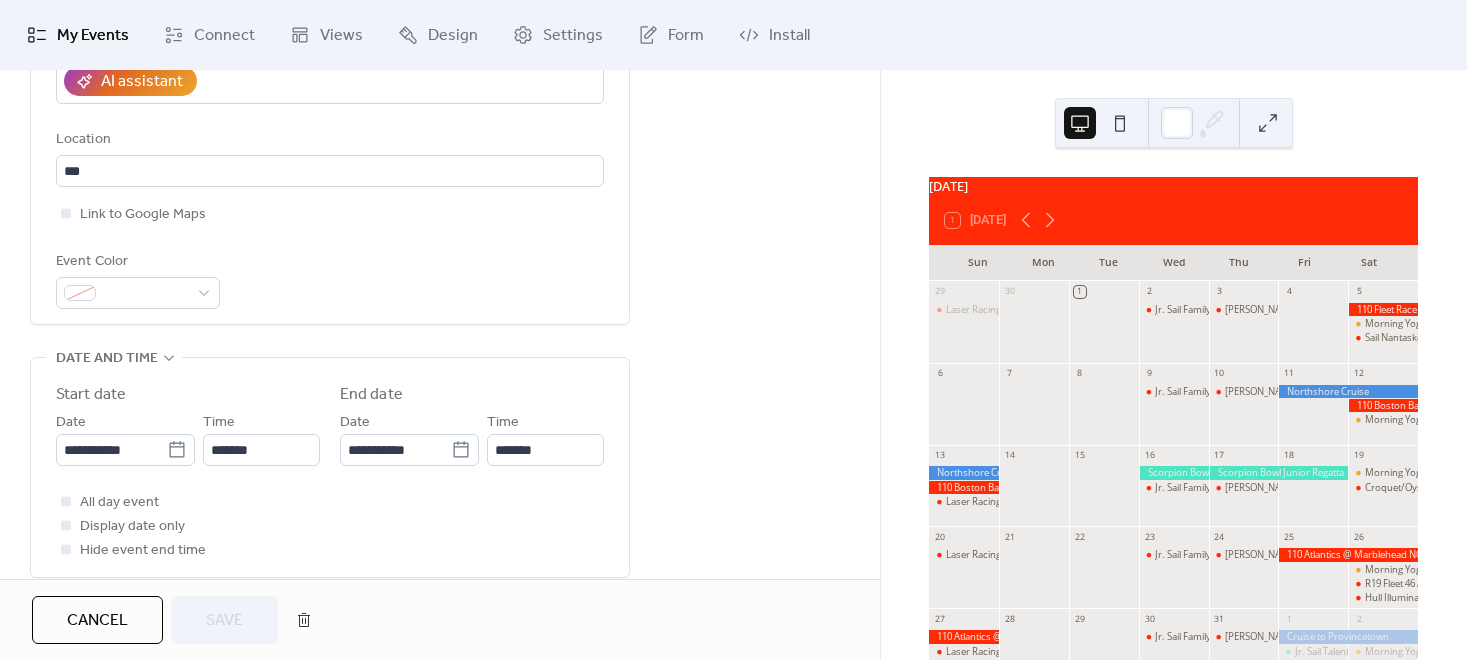 scroll, scrollTop: 444, scrollLeft: 0, axis: vertical 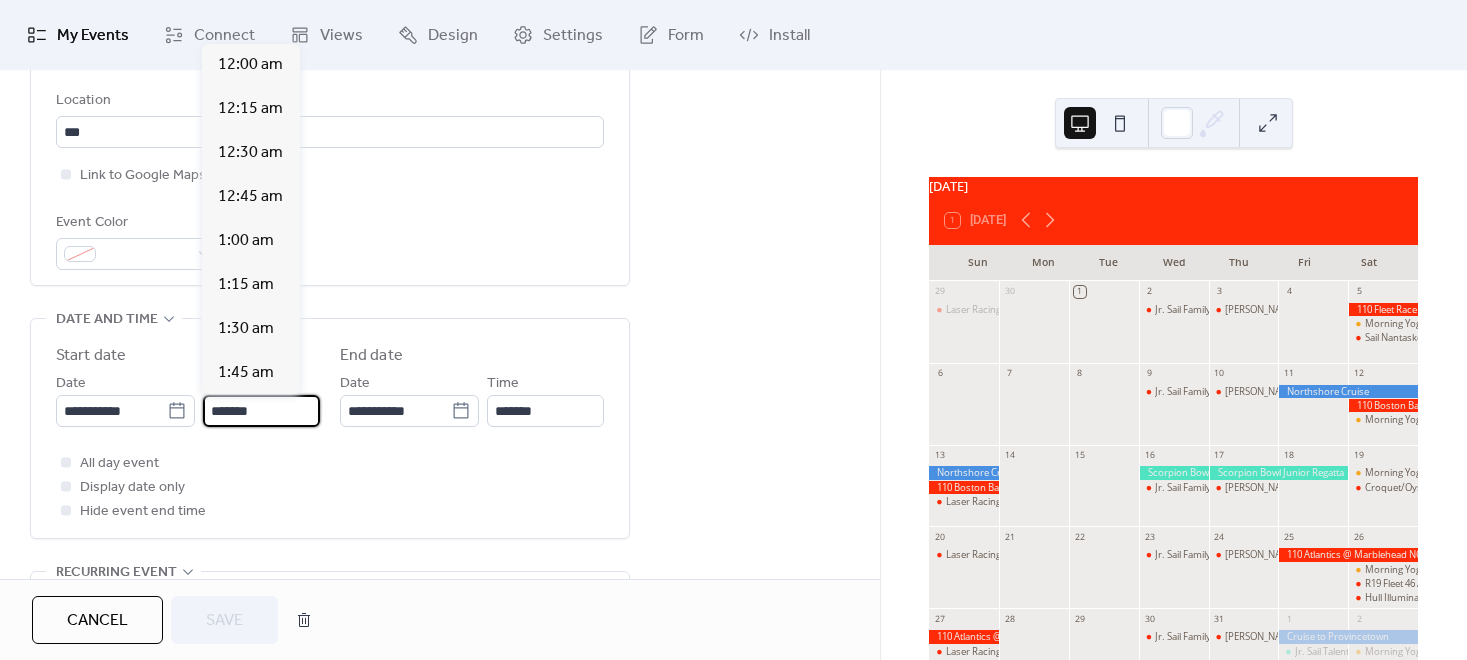 click on "*******" at bounding box center [261, 411] 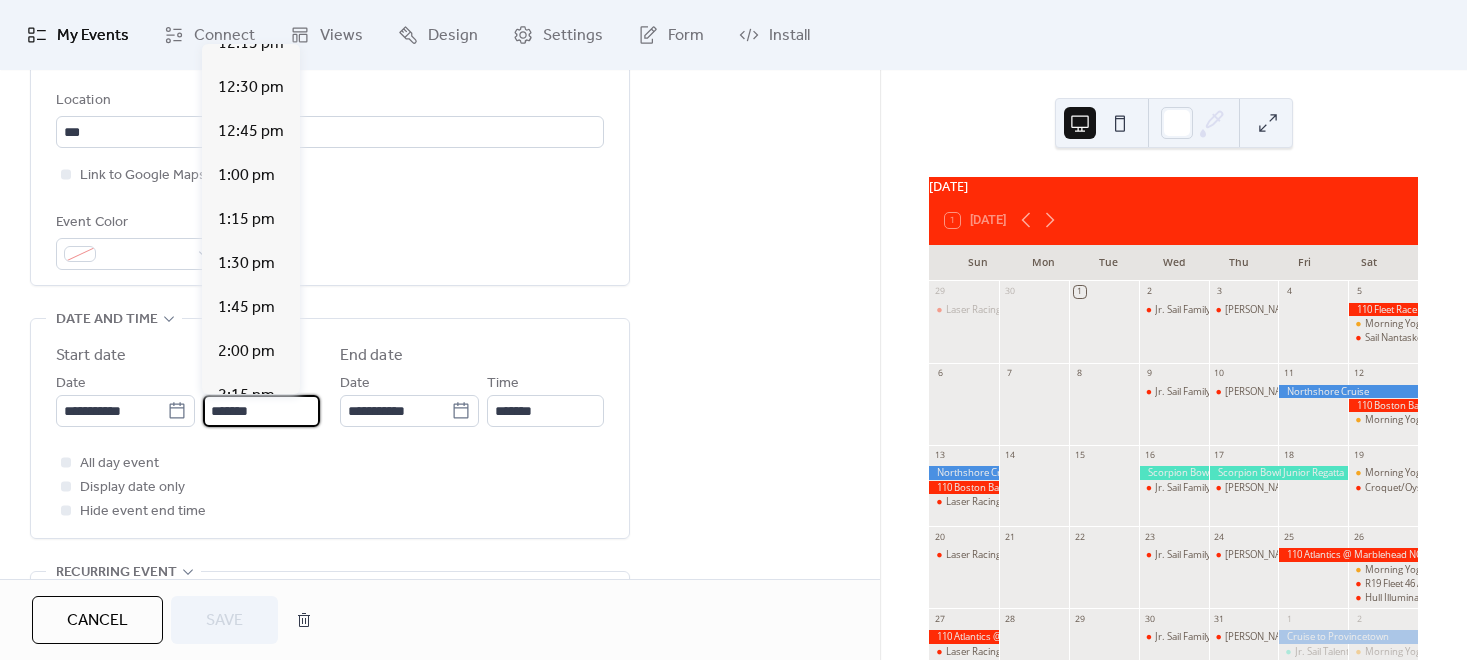 scroll, scrollTop: 2066, scrollLeft: 0, axis: vertical 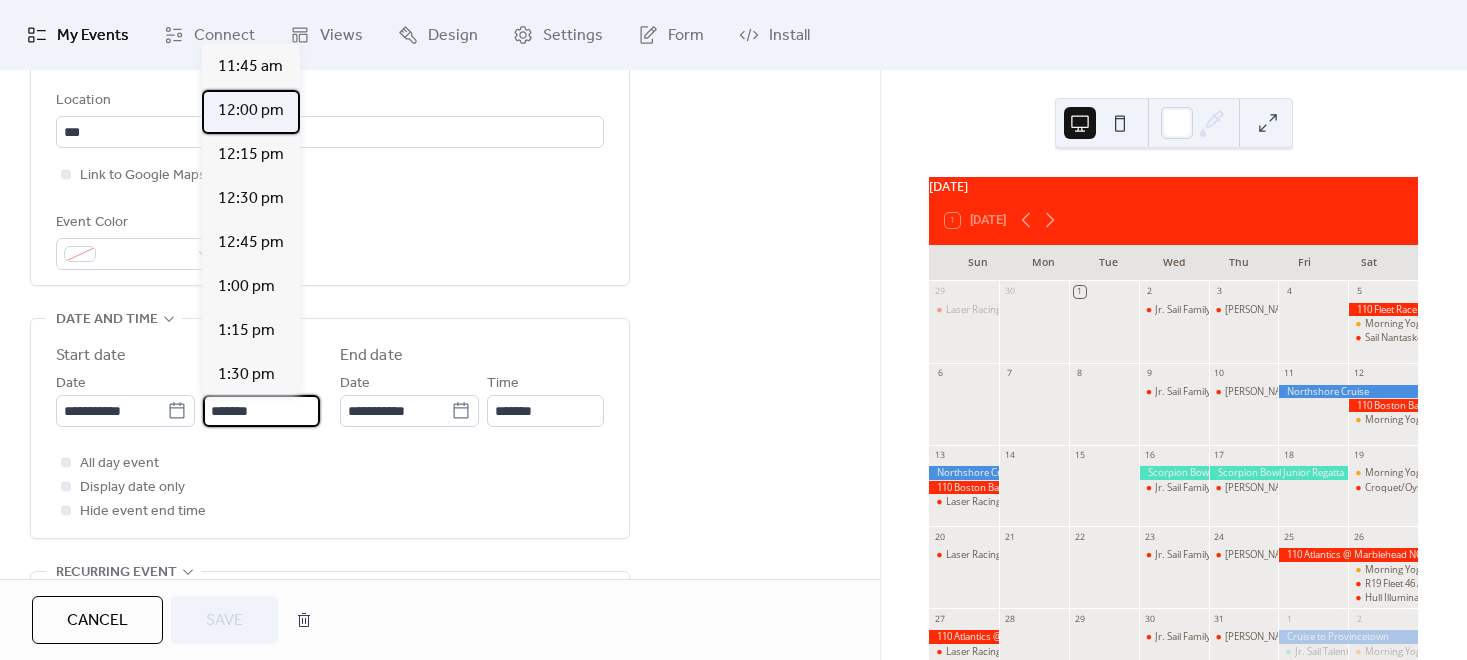 click on "12:00 pm" at bounding box center [251, 111] 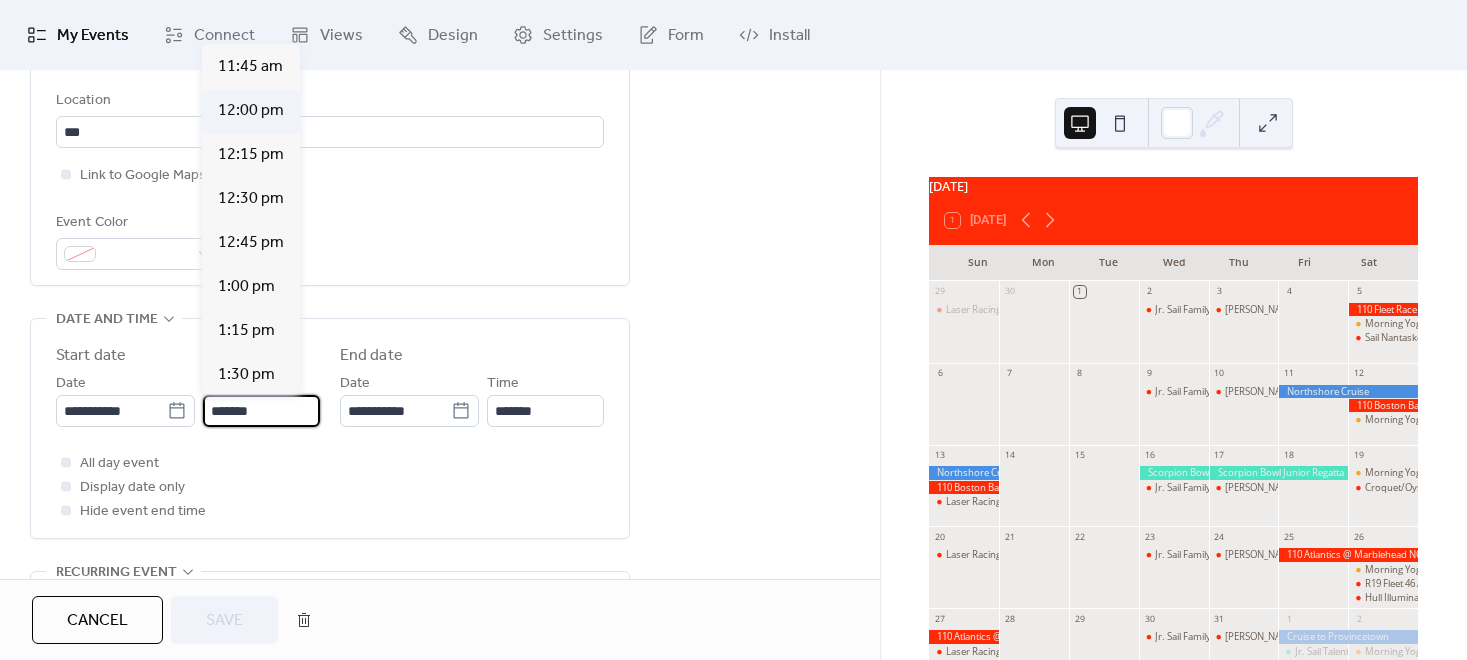 type on "********" 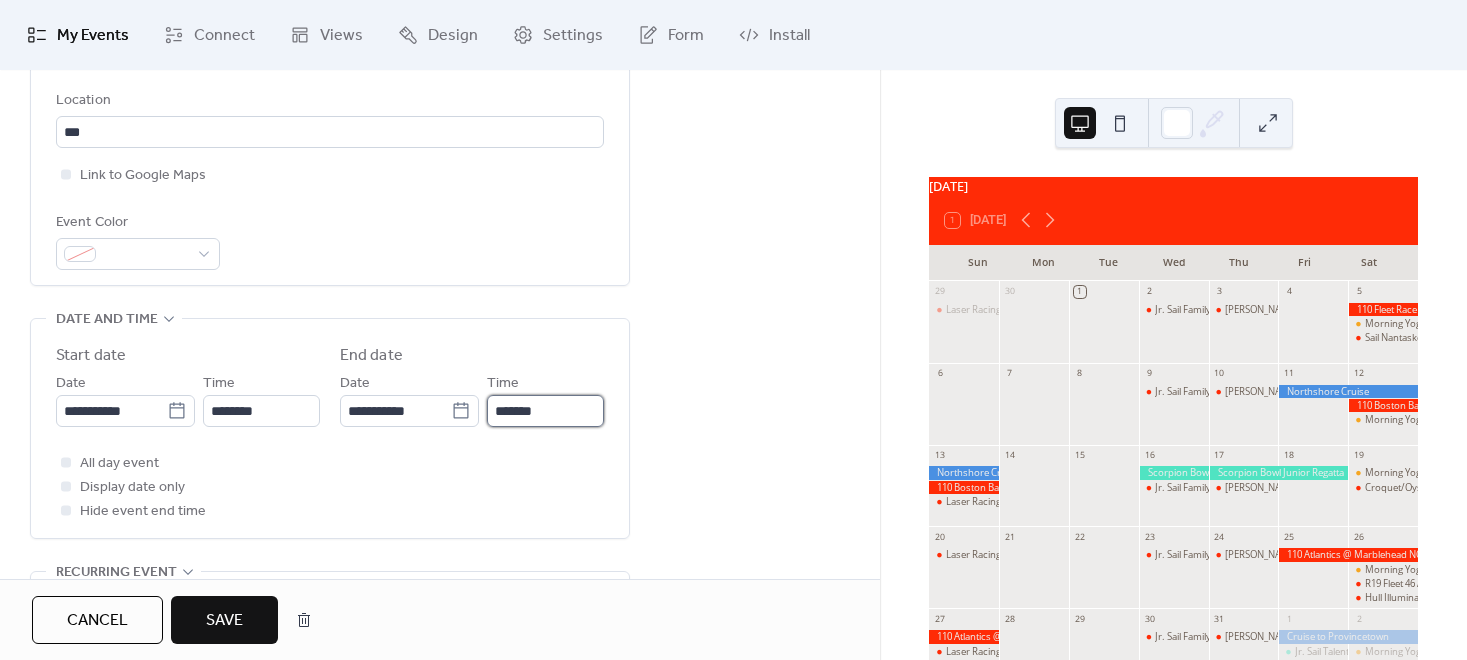 click on "*******" at bounding box center (545, 411) 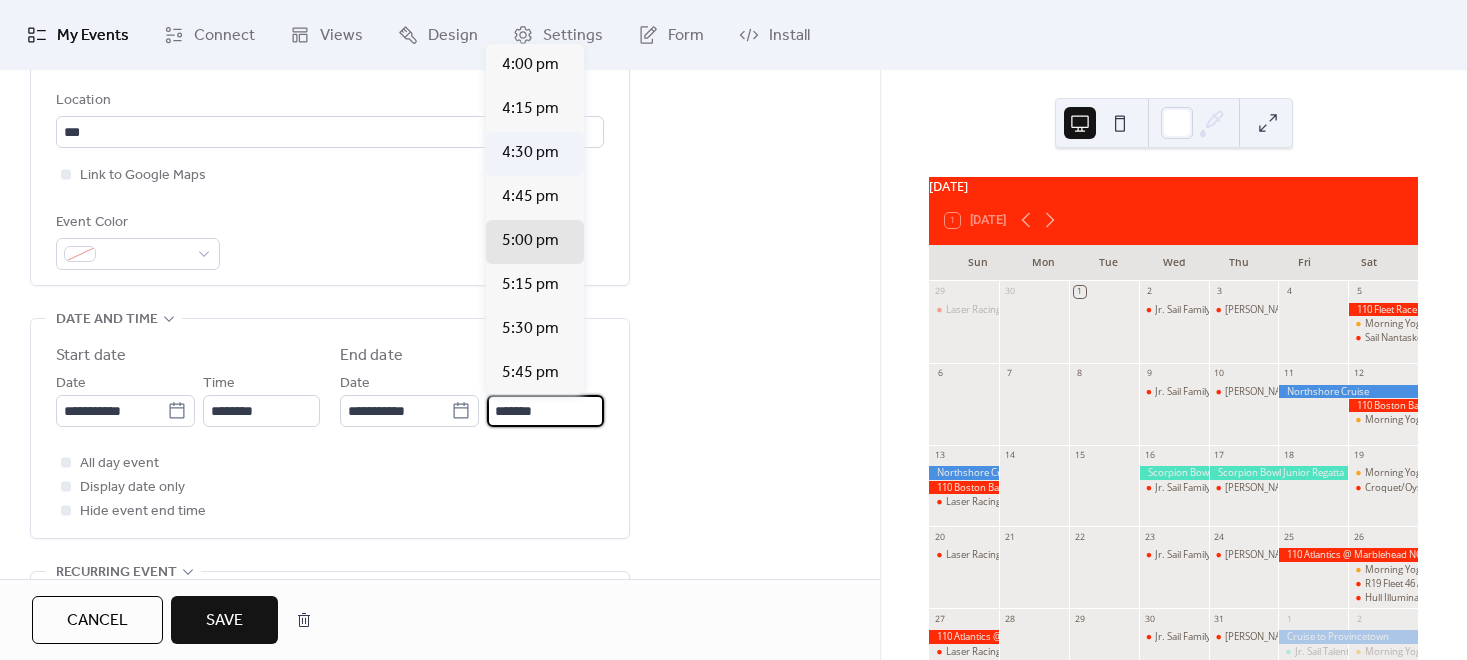 scroll, scrollTop: 622, scrollLeft: 0, axis: vertical 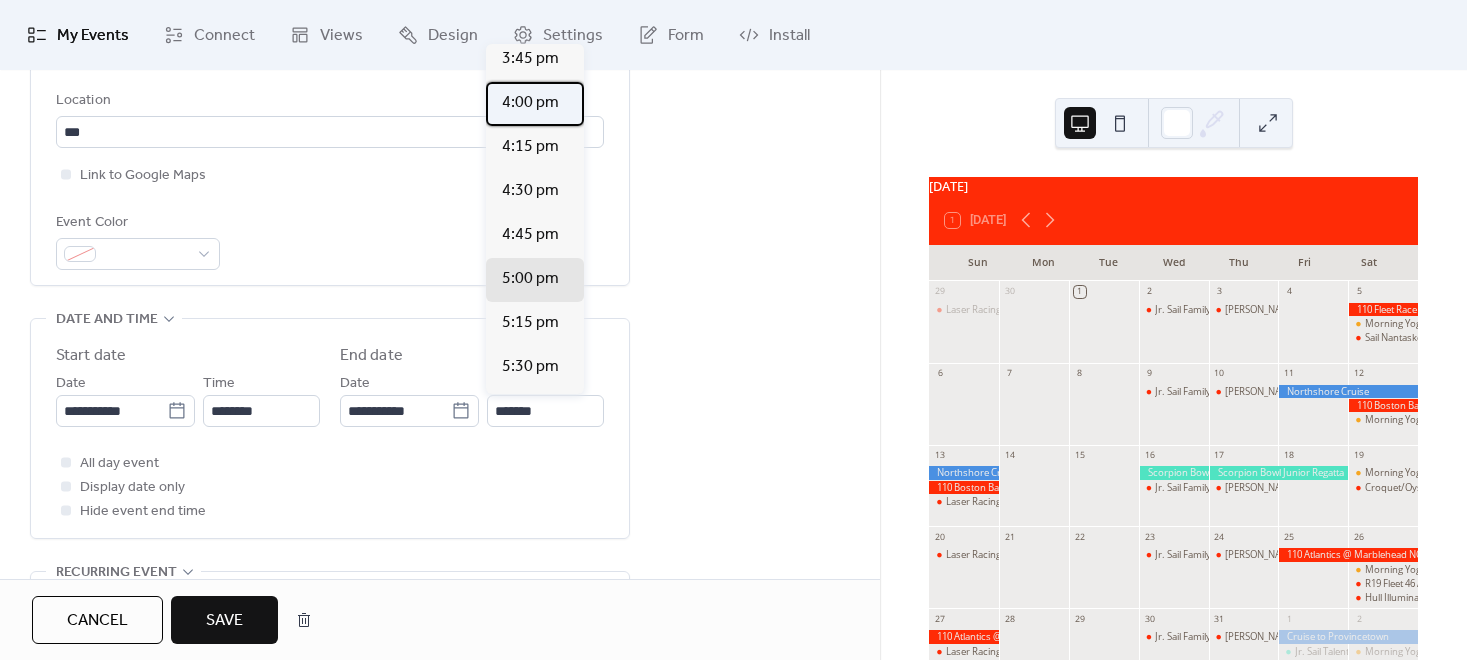click on "4:00 pm" at bounding box center (530, 103) 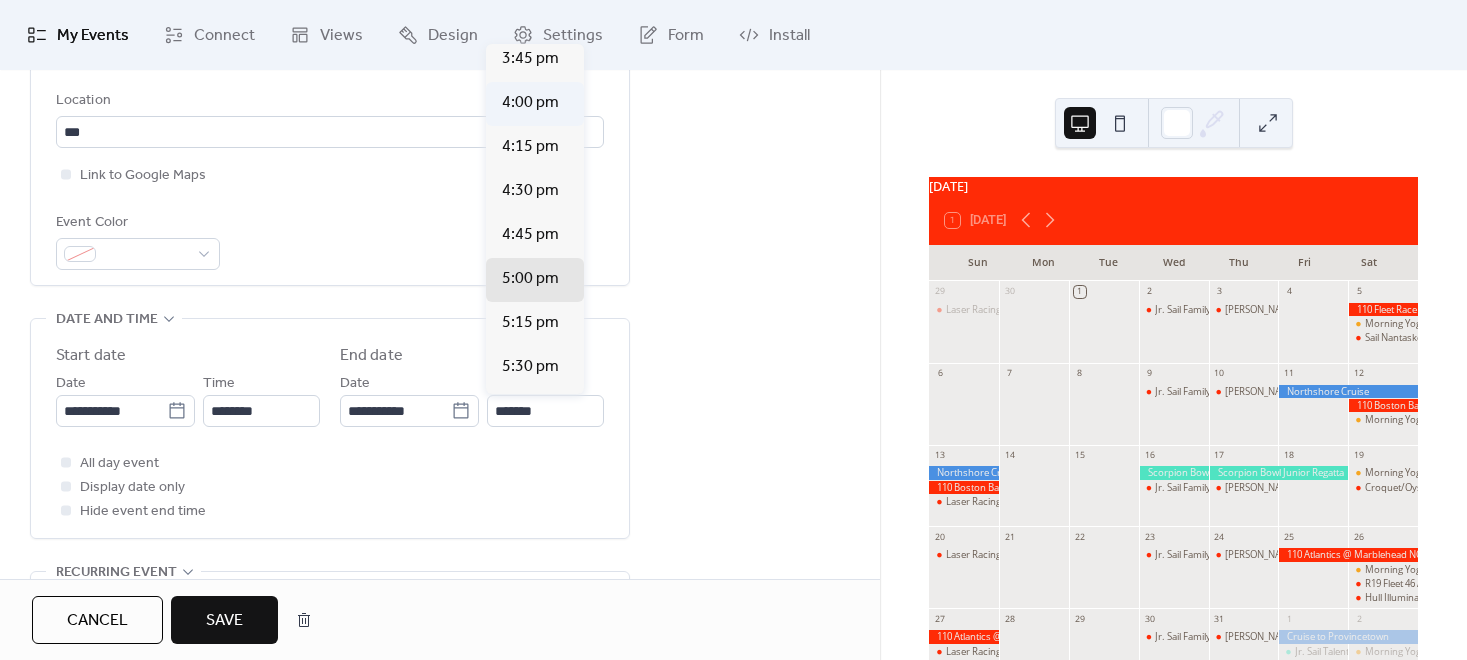 type on "*******" 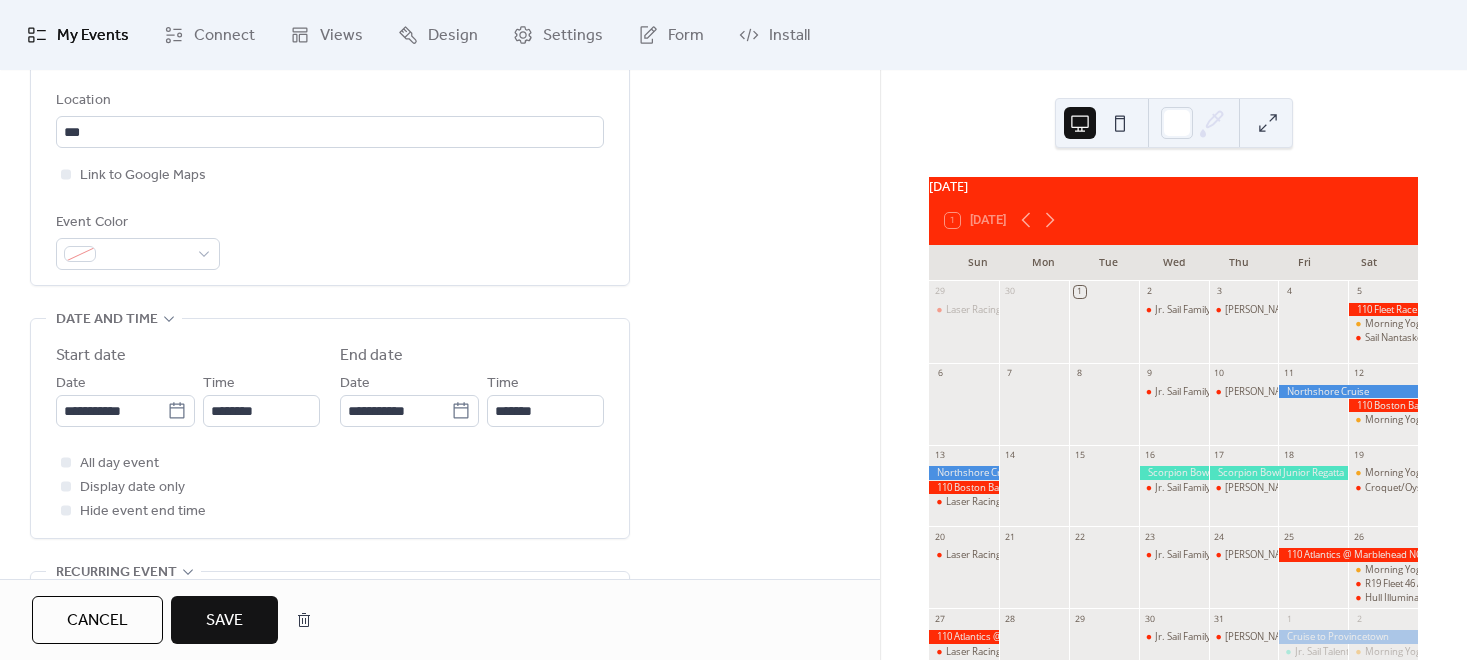 click on "Save" at bounding box center [224, 621] 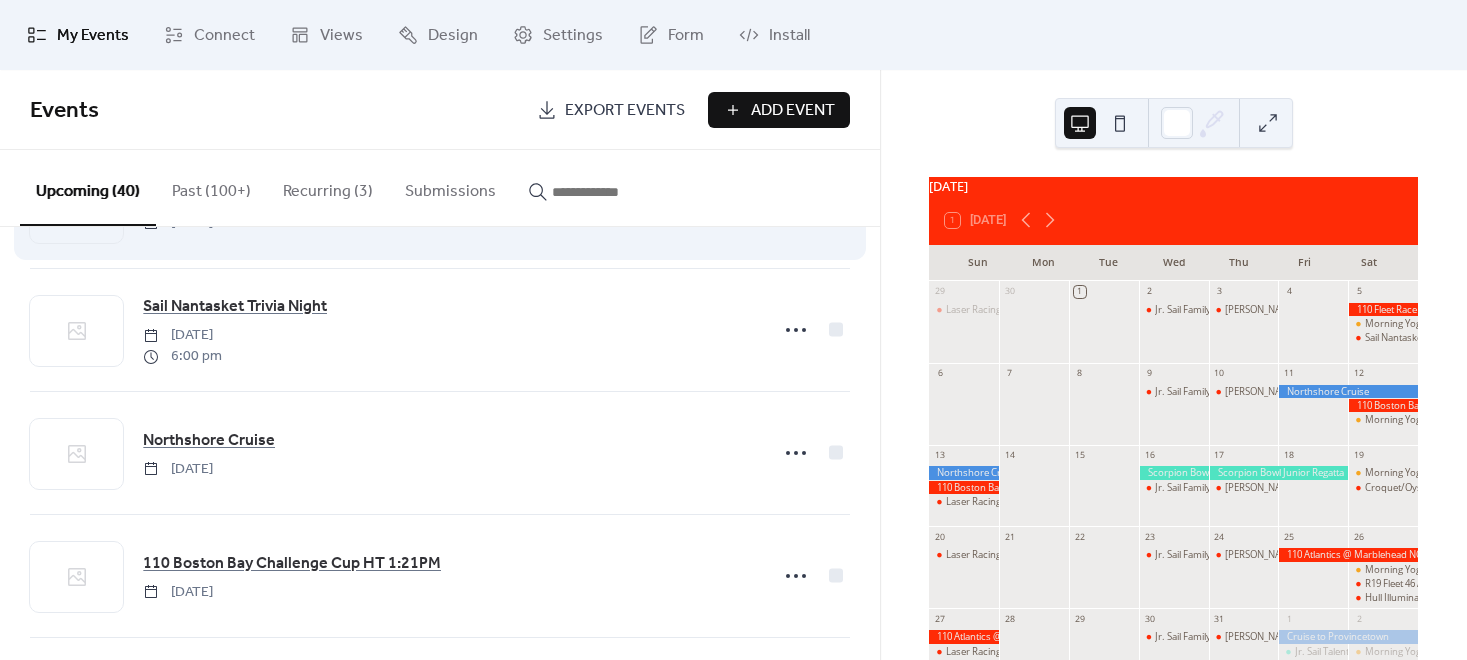 scroll, scrollTop: 0, scrollLeft: 0, axis: both 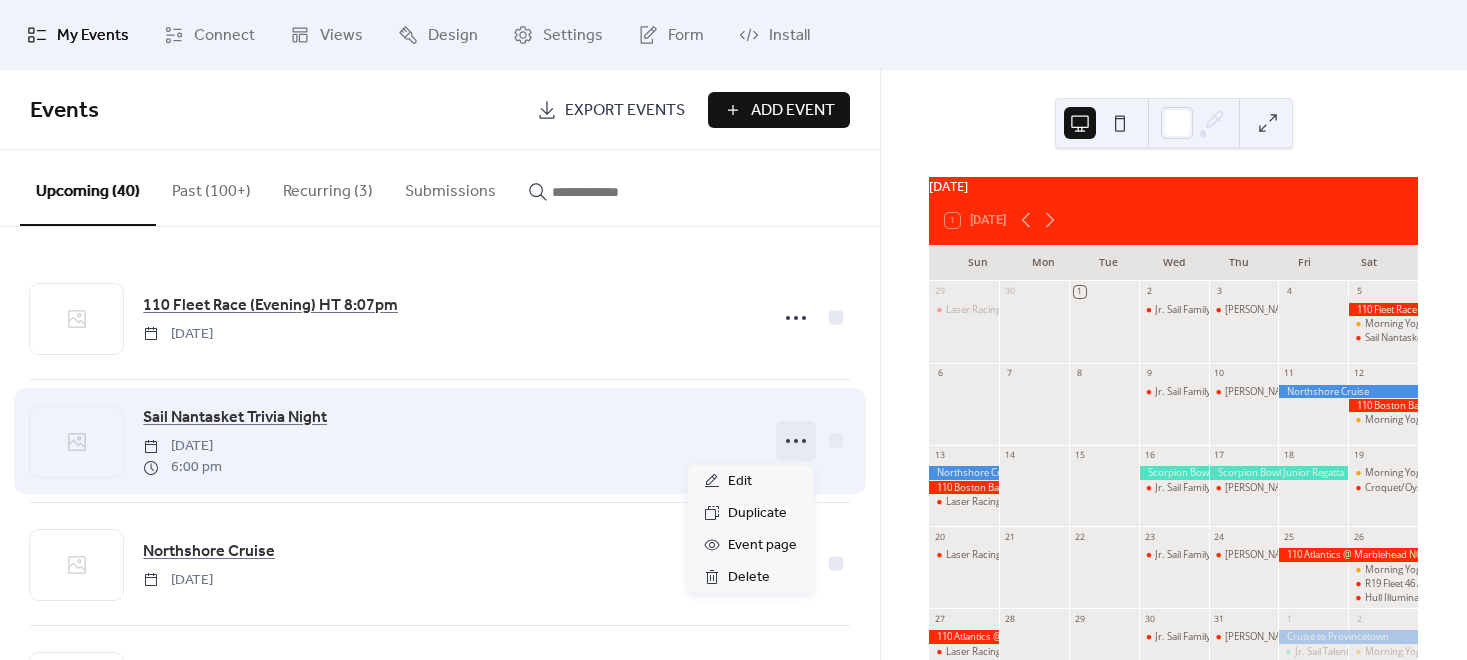 click 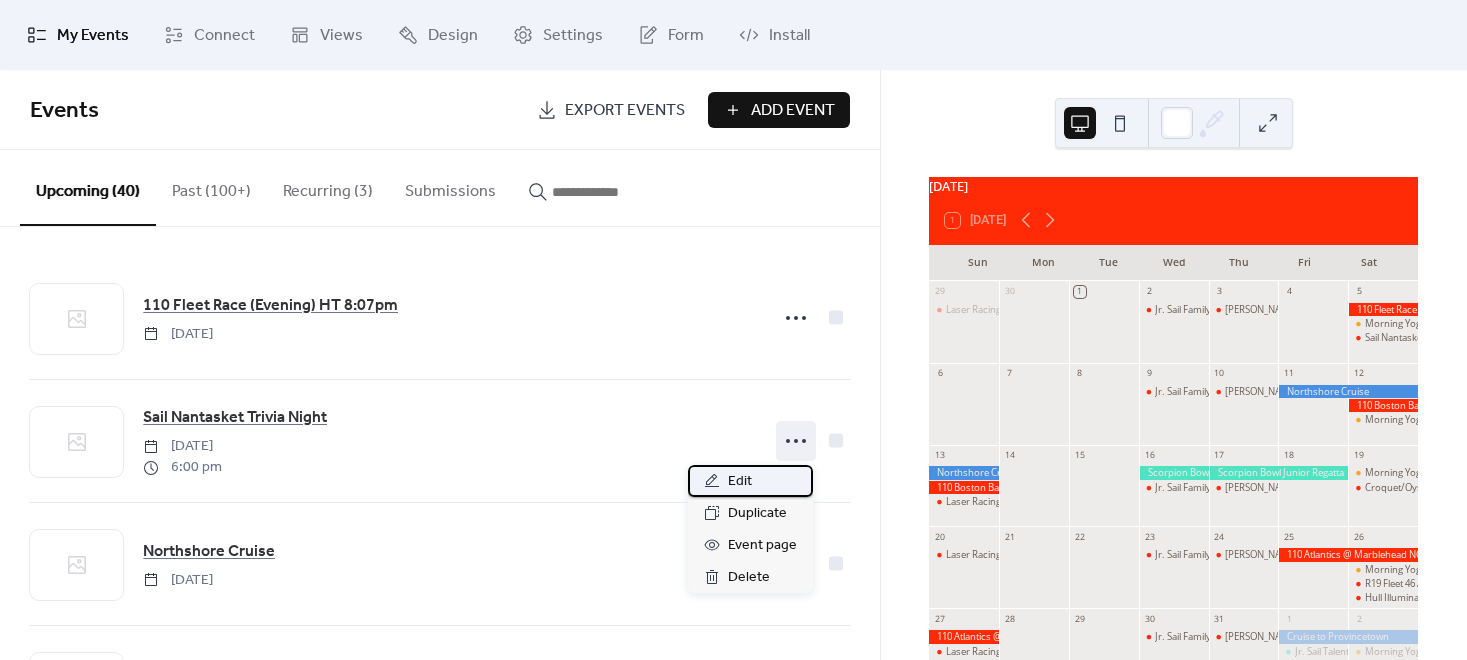 click on "Edit" at bounding box center (740, 482) 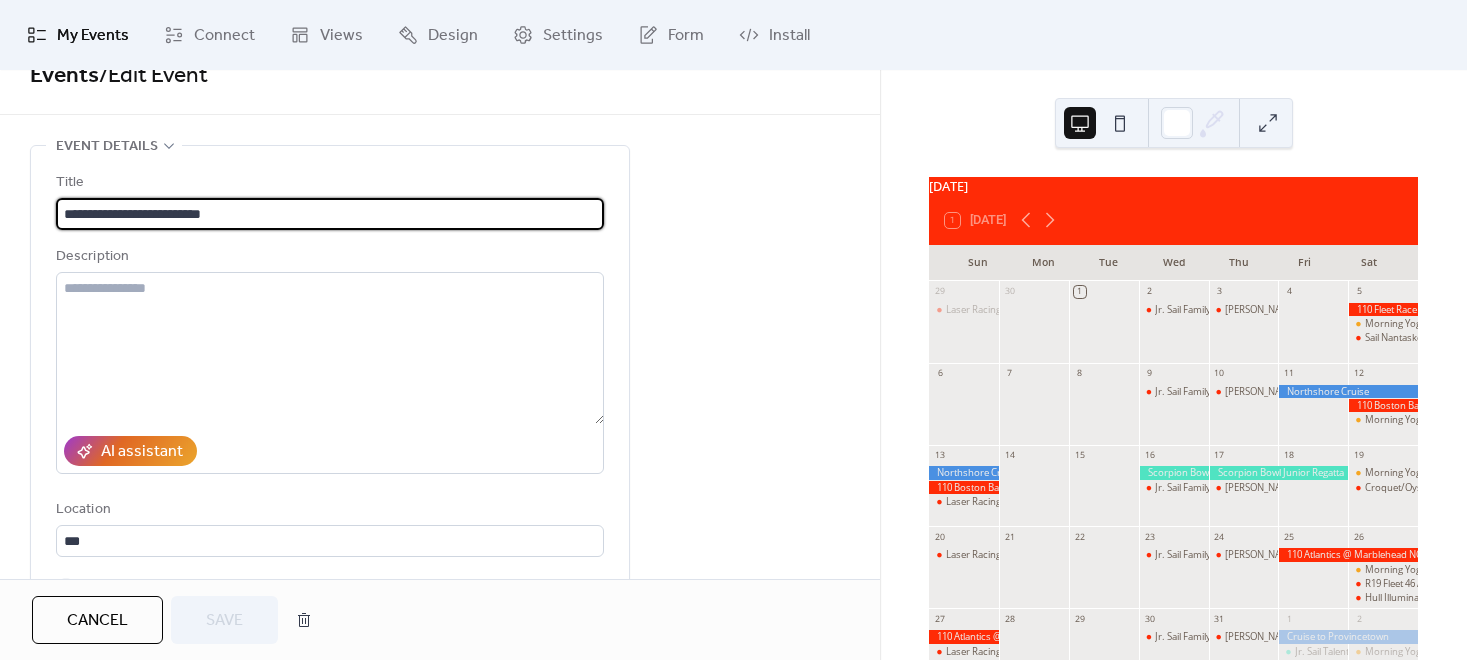 scroll, scrollTop: 0, scrollLeft: 0, axis: both 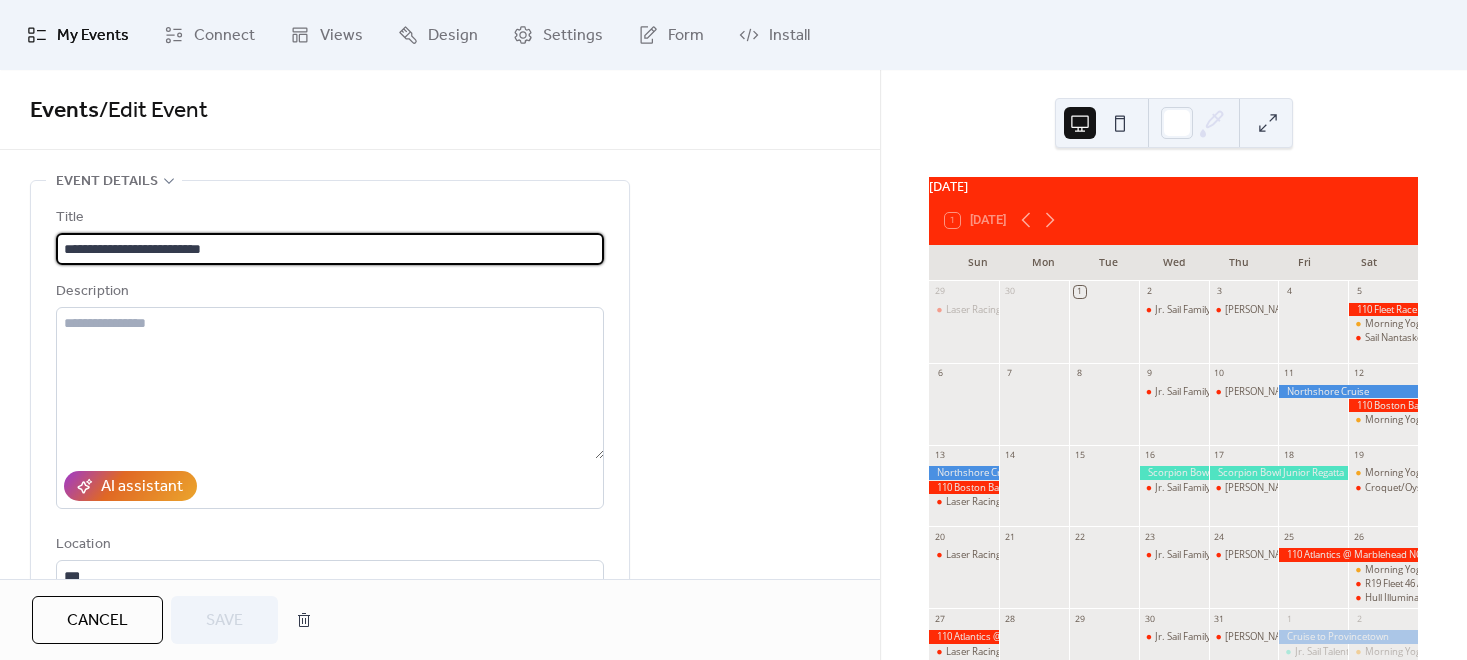 click on "My Events" at bounding box center (93, 36) 